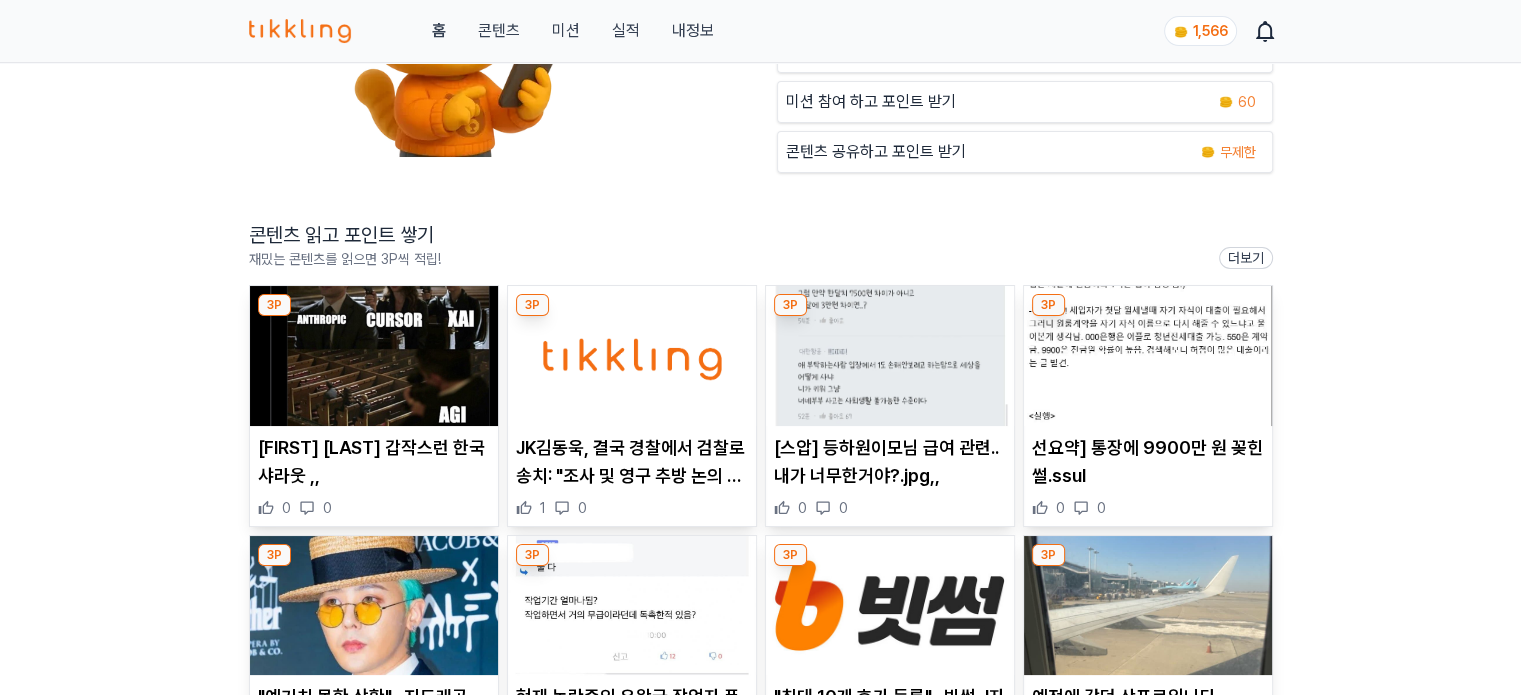 scroll, scrollTop: 300, scrollLeft: 0, axis: vertical 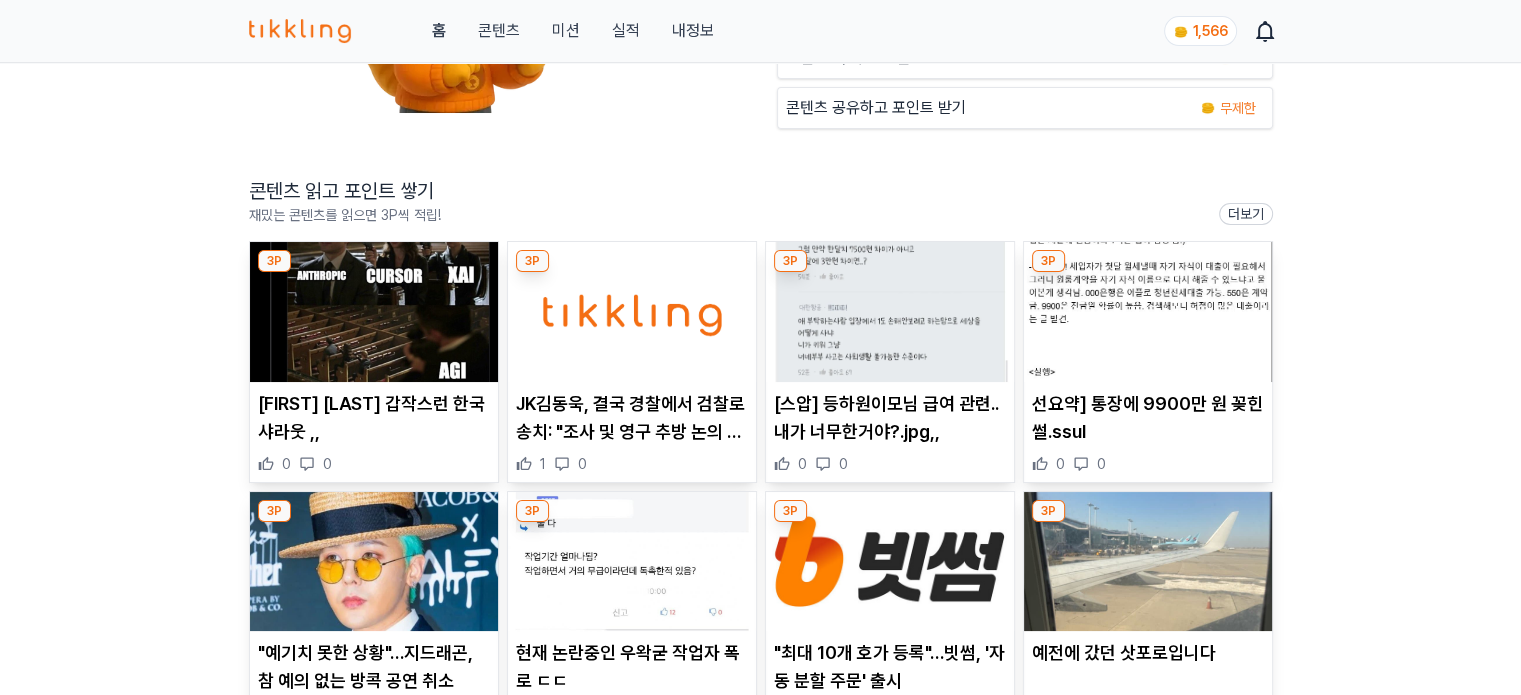 click at bounding box center (374, 312) 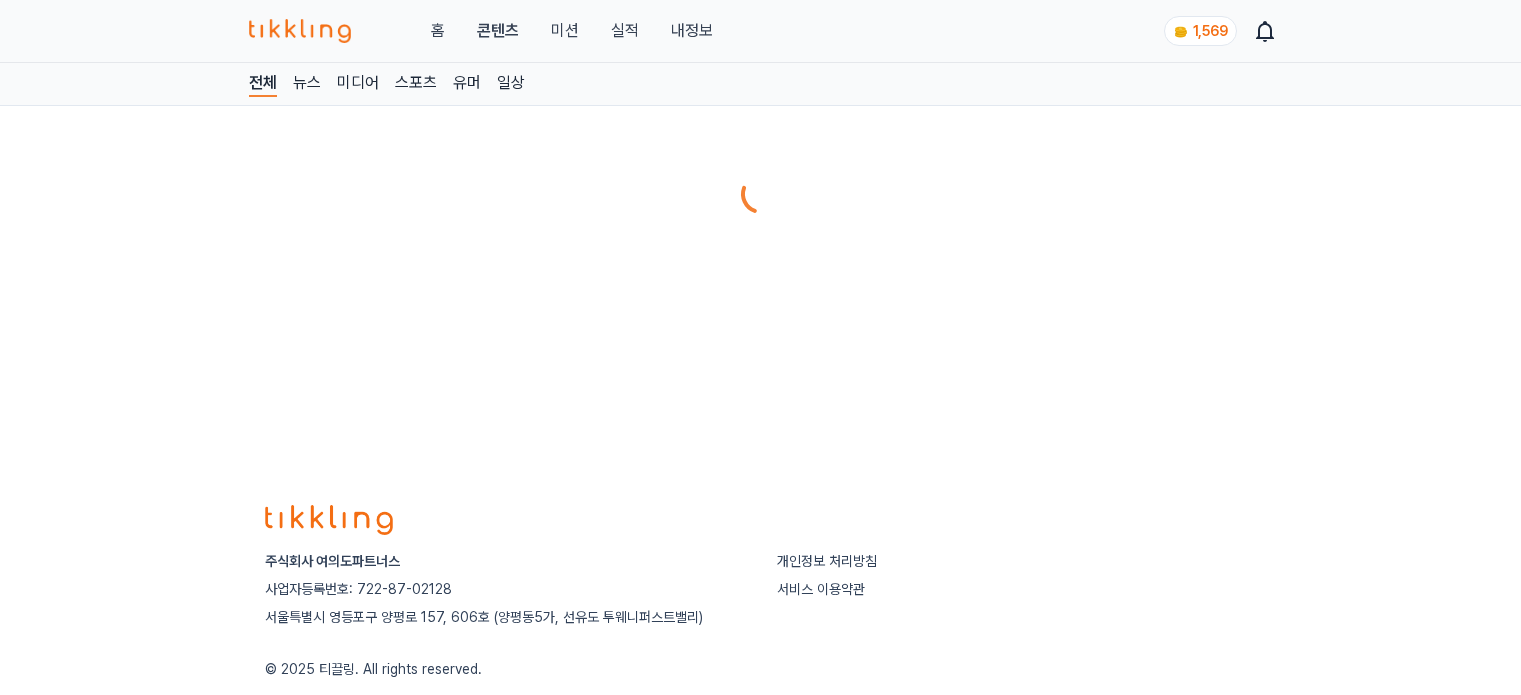 scroll, scrollTop: 0, scrollLeft: 0, axis: both 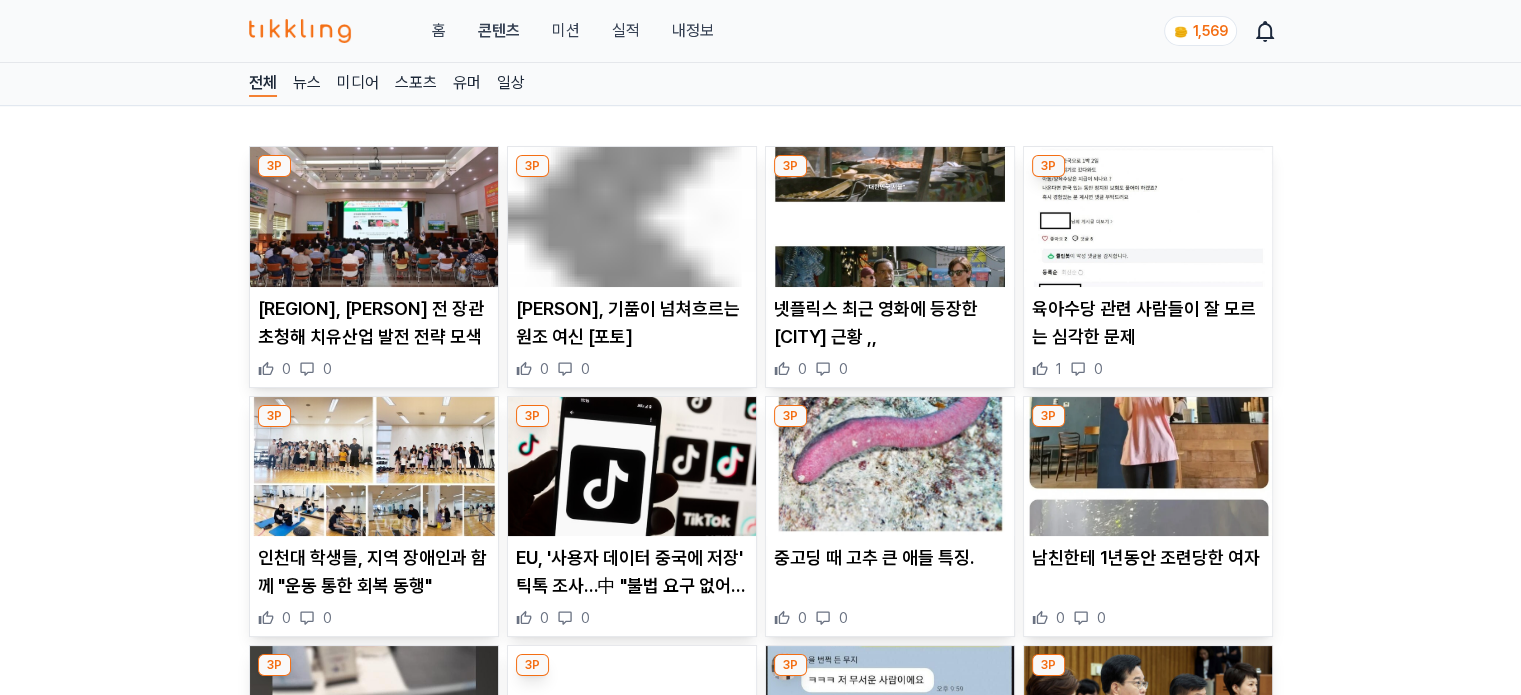 click at bounding box center (374, 217) 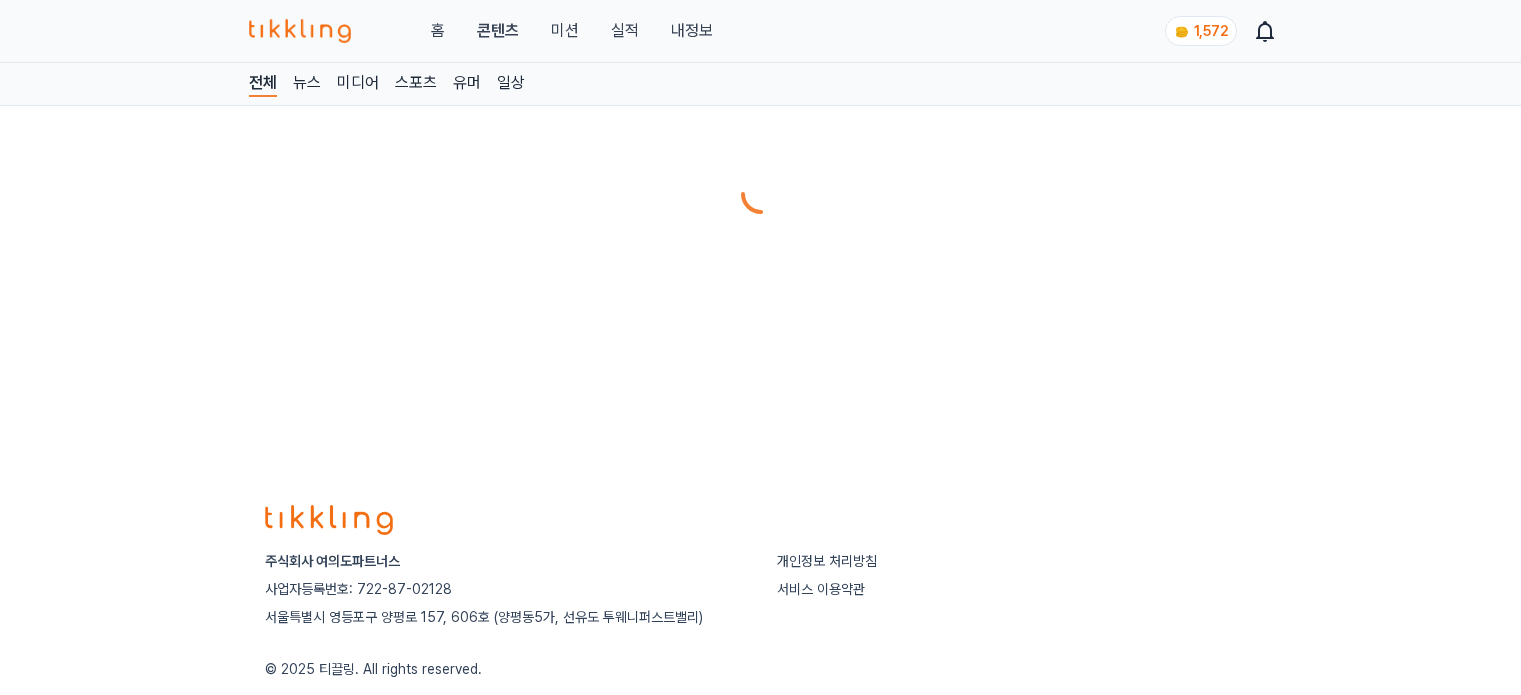 scroll, scrollTop: 0, scrollLeft: 0, axis: both 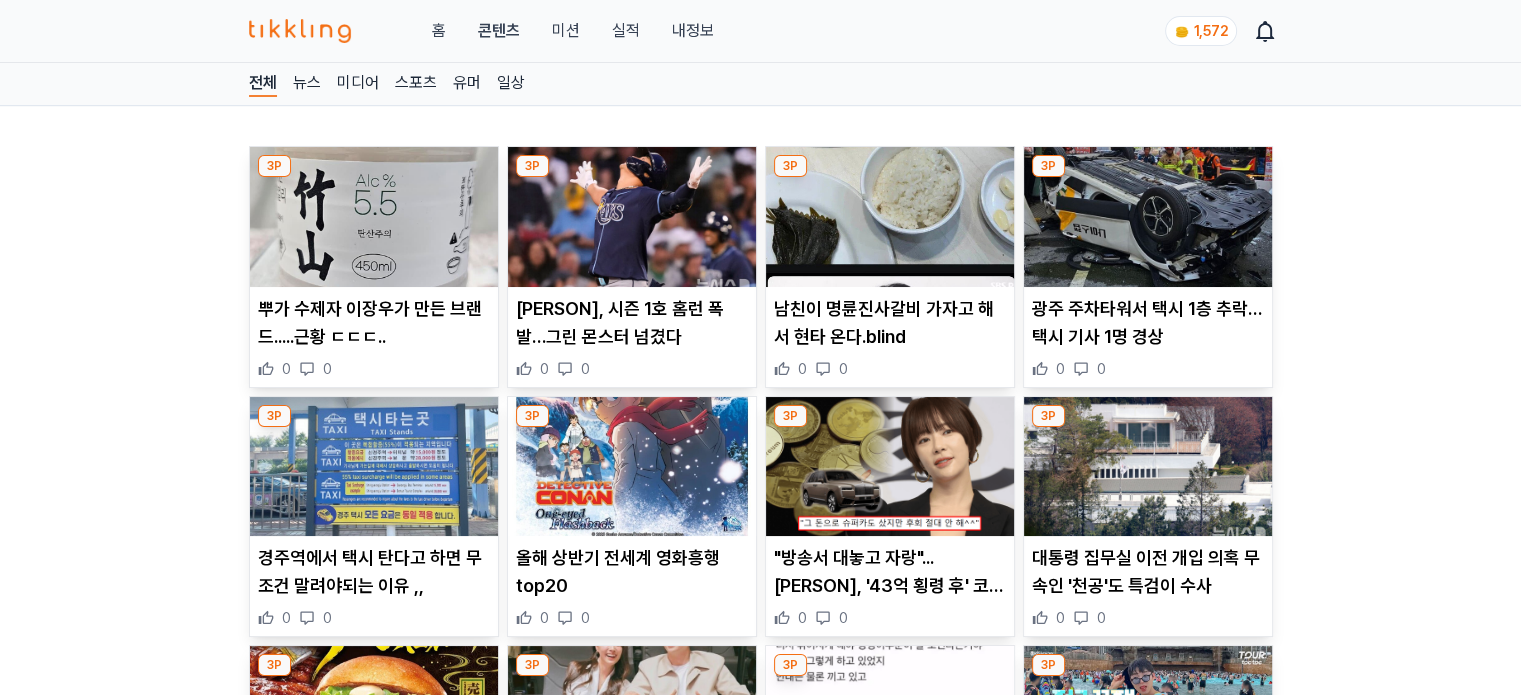 click at bounding box center (632, 217) 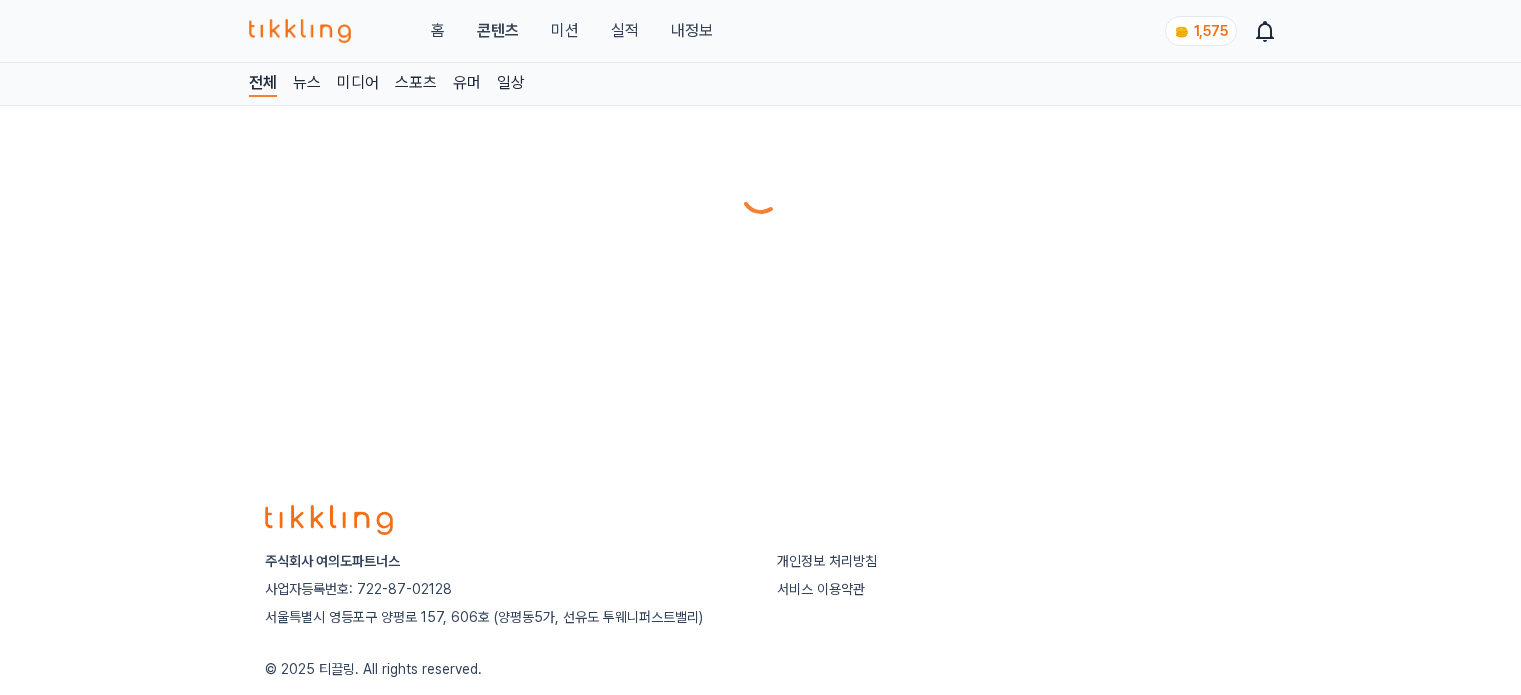 scroll, scrollTop: 0, scrollLeft: 0, axis: both 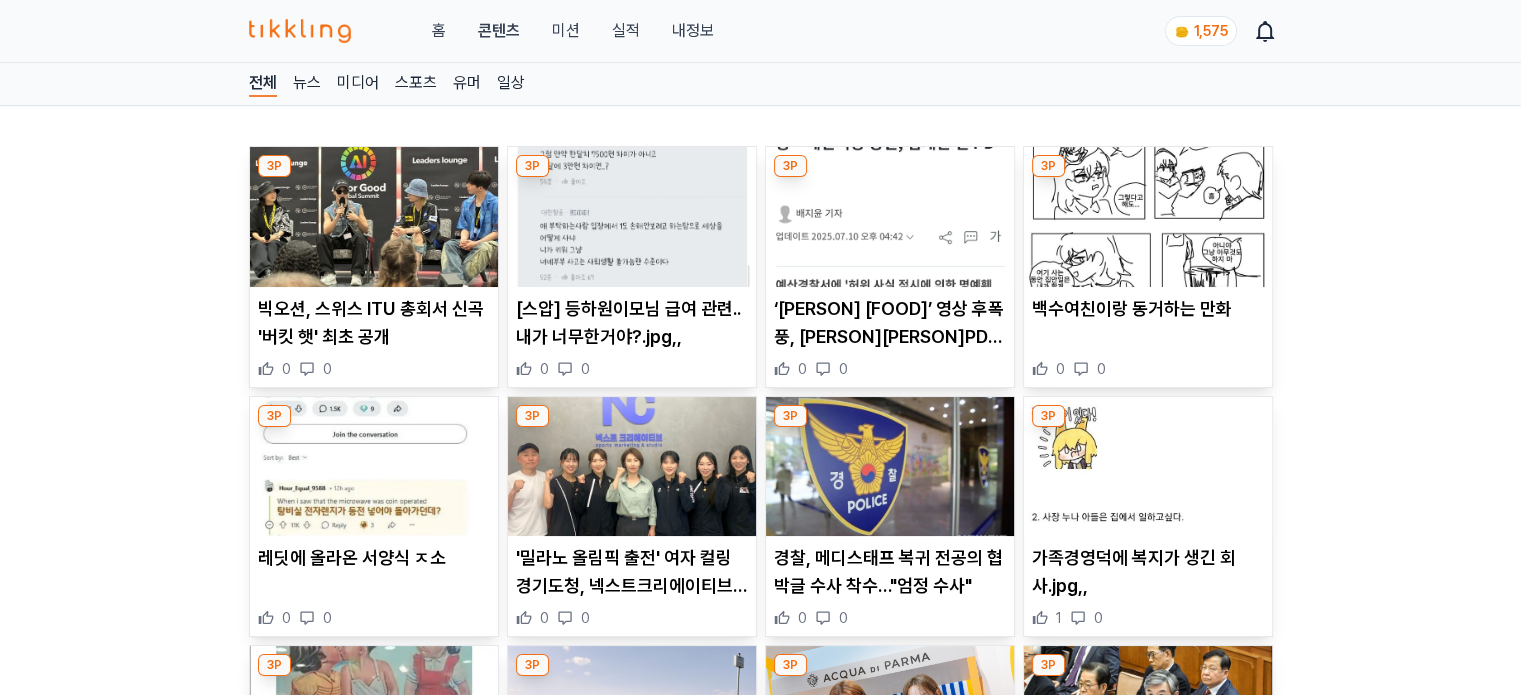 click at bounding box center [890, 217] 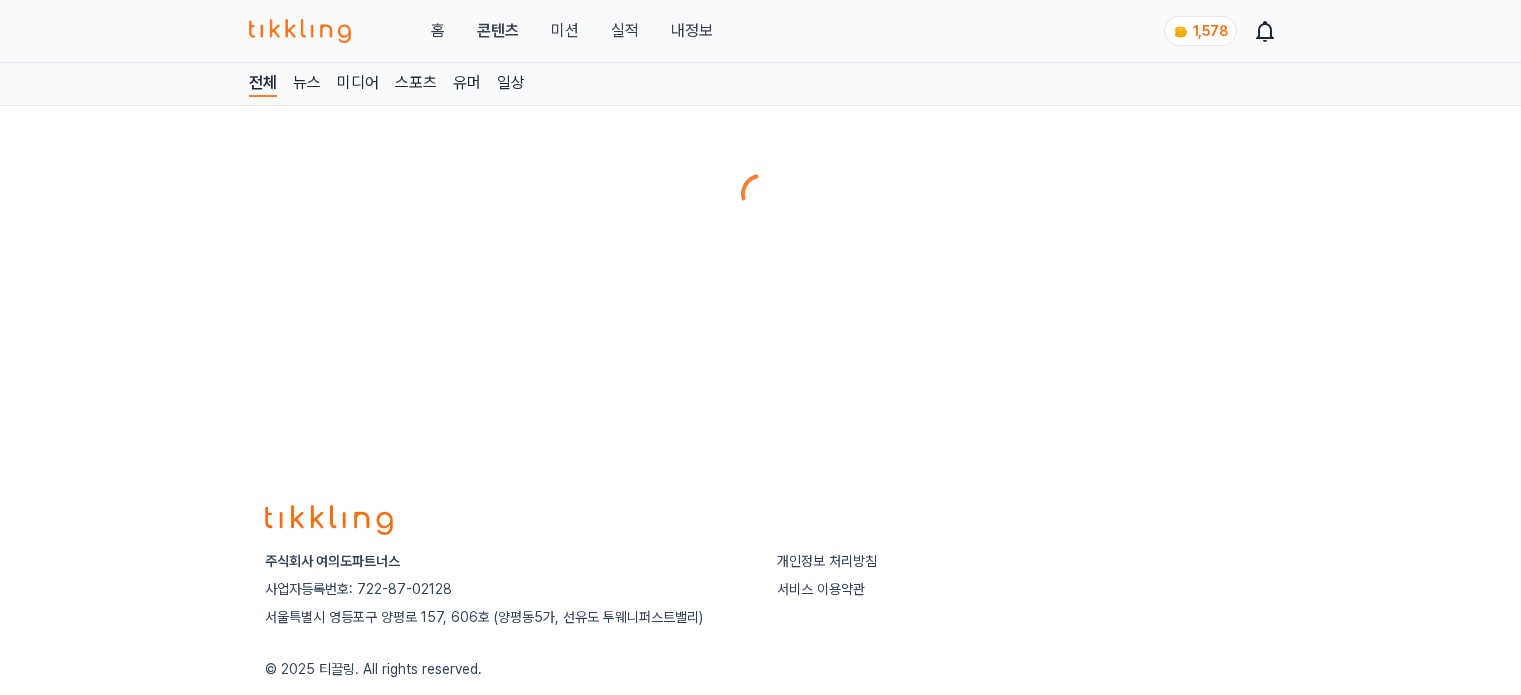 scroll, scrollTop: 0, scrollLeft: 0, axis: both 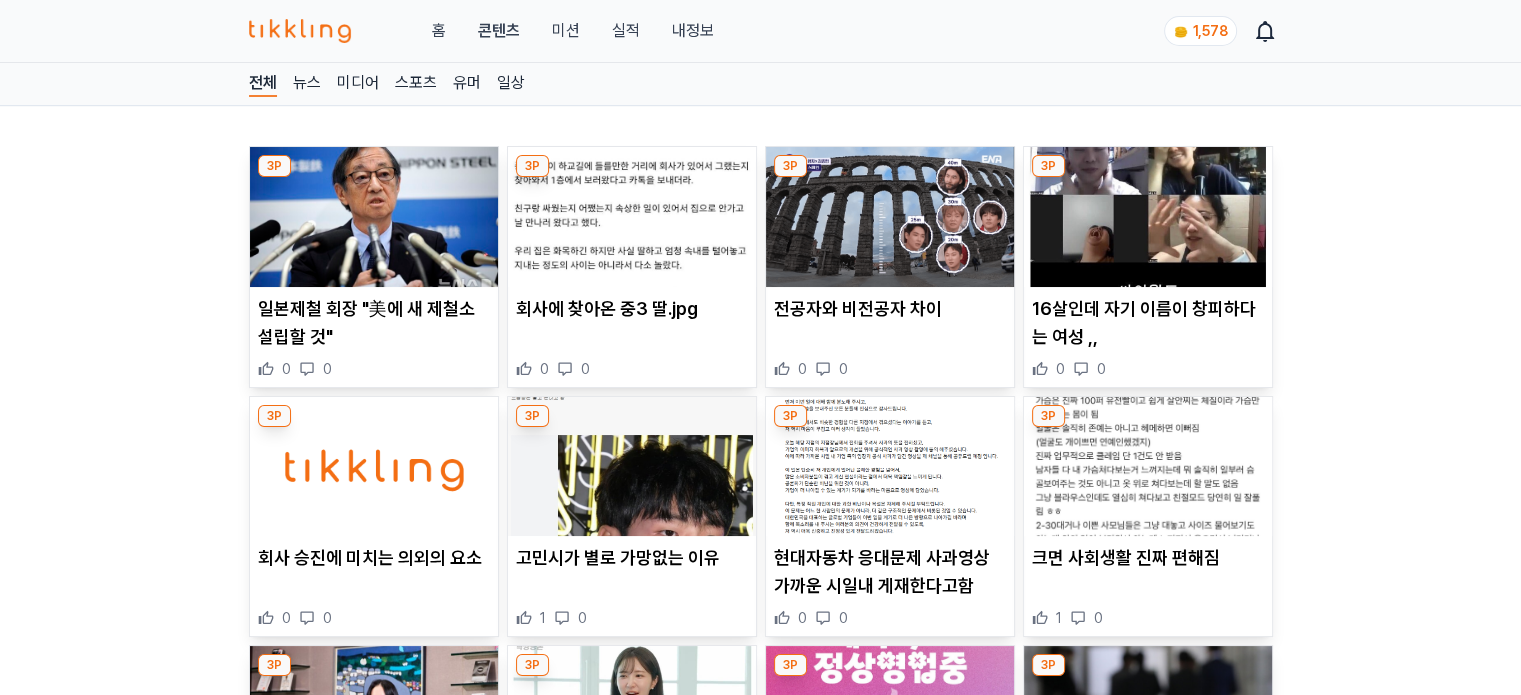 click at bounding box center [890, 217] 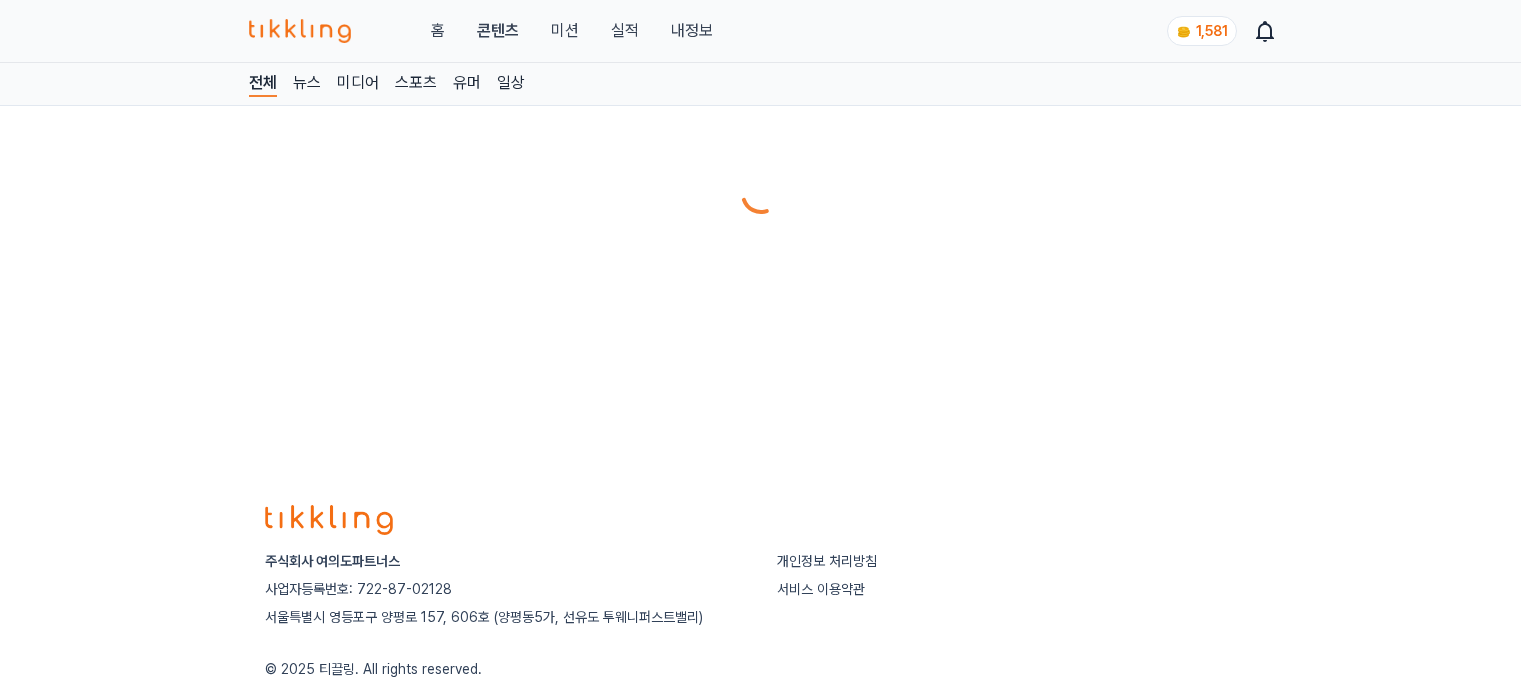 scroll, scrollTop: 0, scrollLeft: 0, axis: both 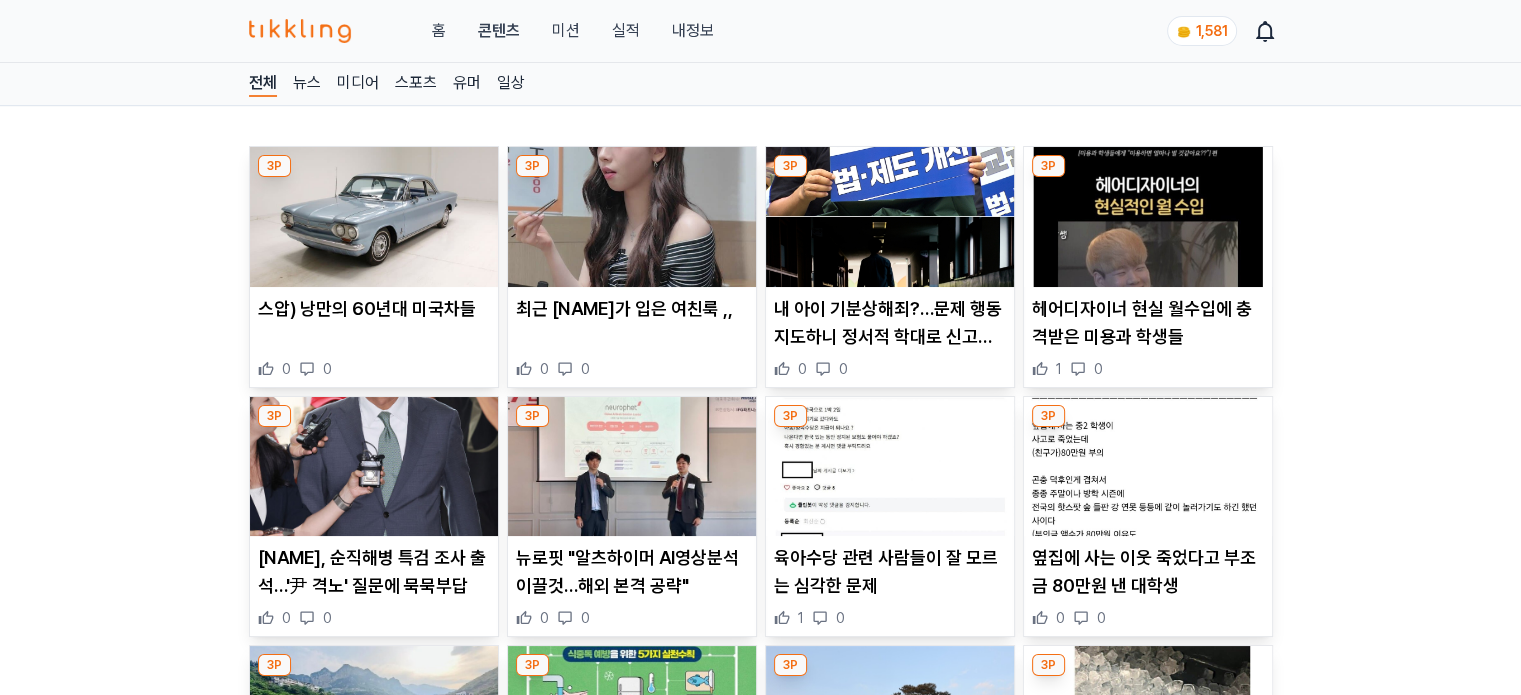 click at bounding box center [890, 217] 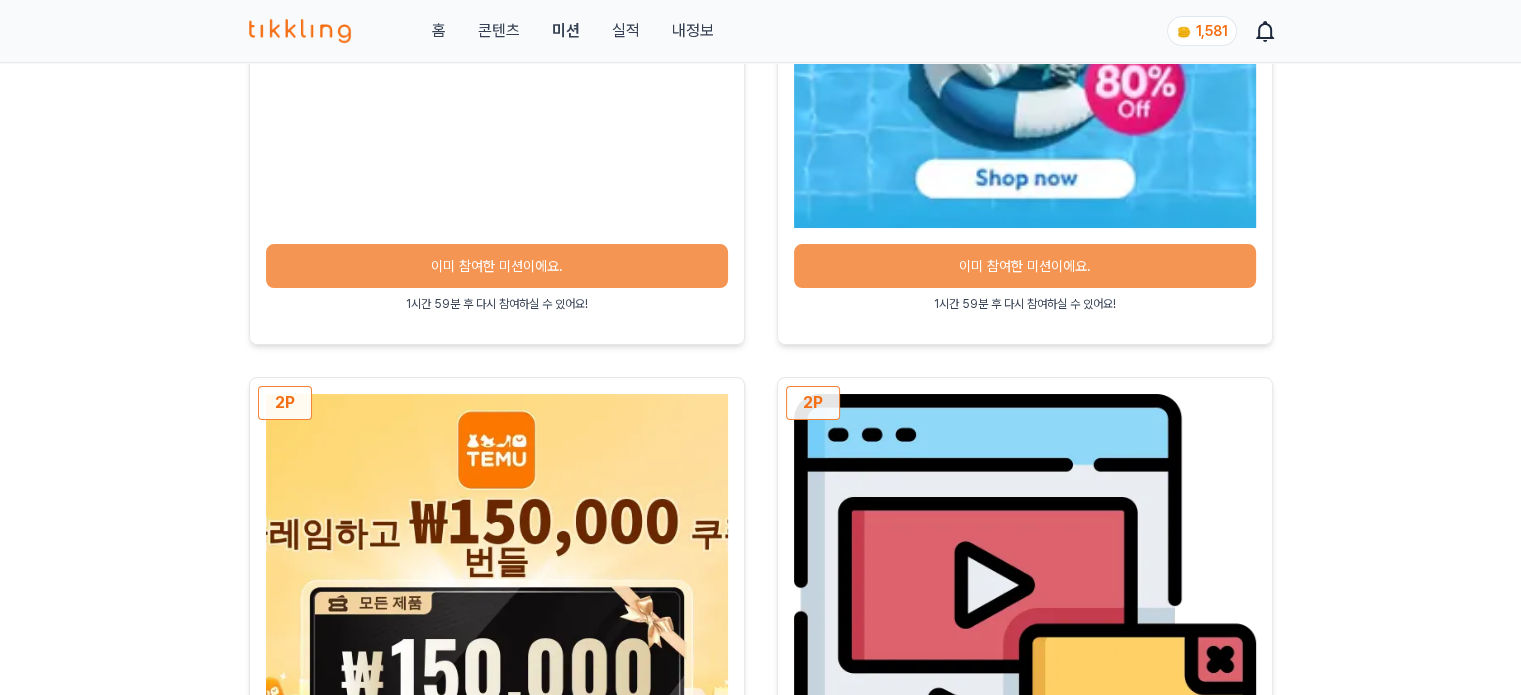 scroll, scrollTop: 900, scrollLeft: 0, axis: vertical 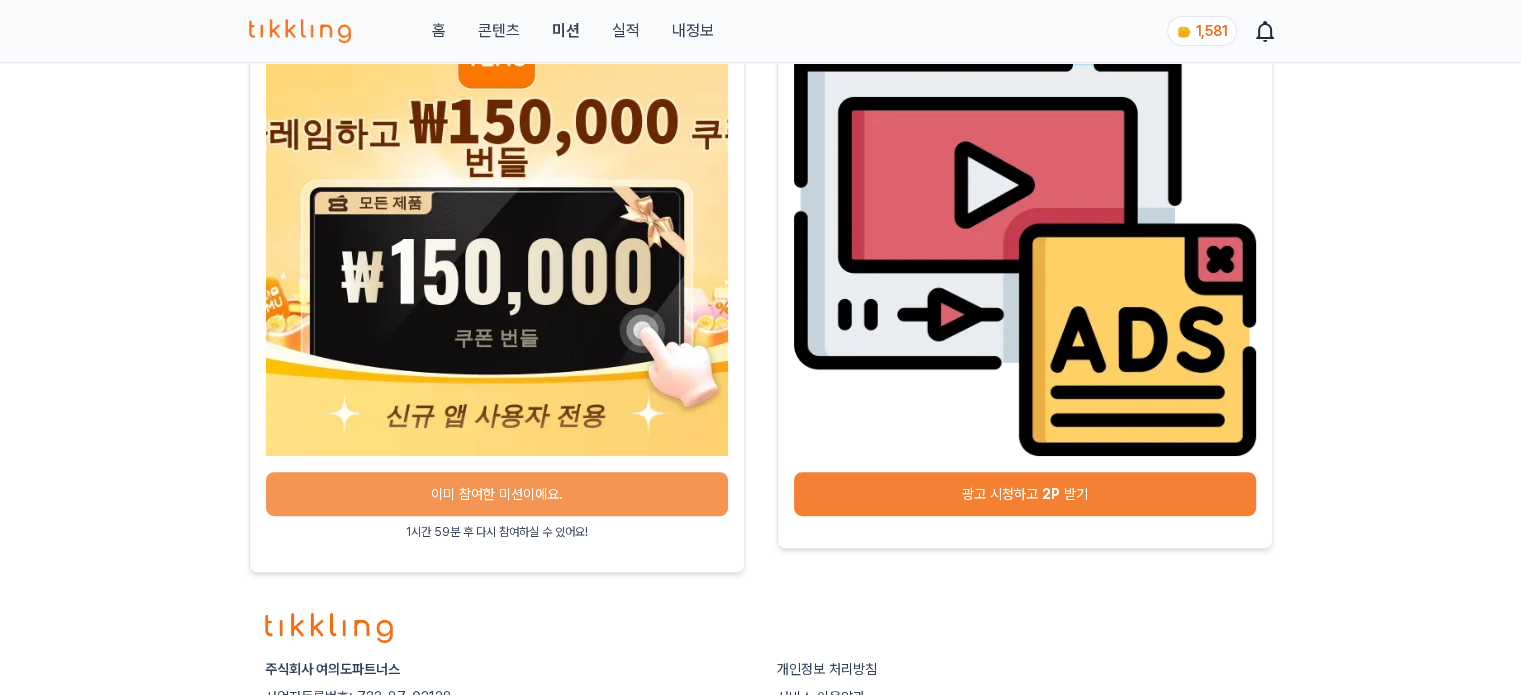 click on "광고 시청하고  2P  받기" at bounding box center [1025, 494] 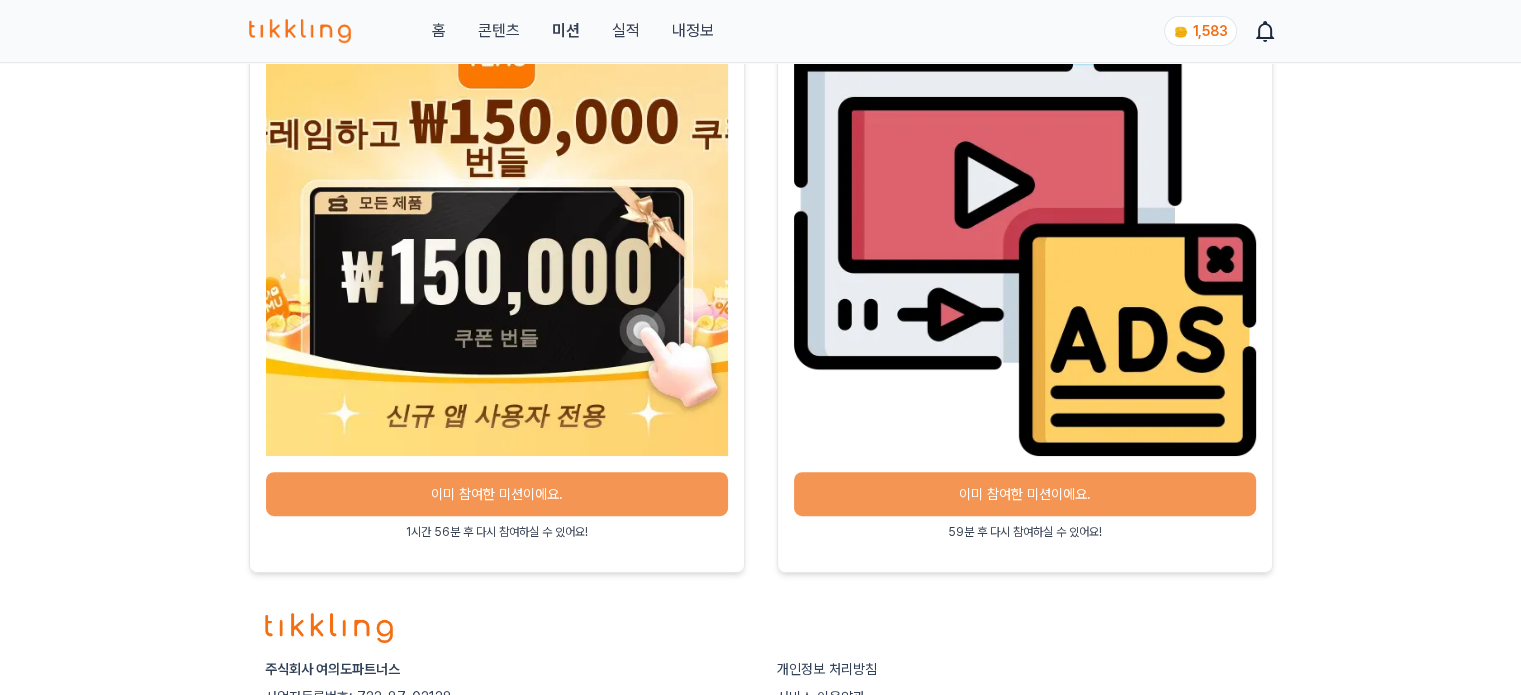 click on "홈" at bounding box center [438, 31] 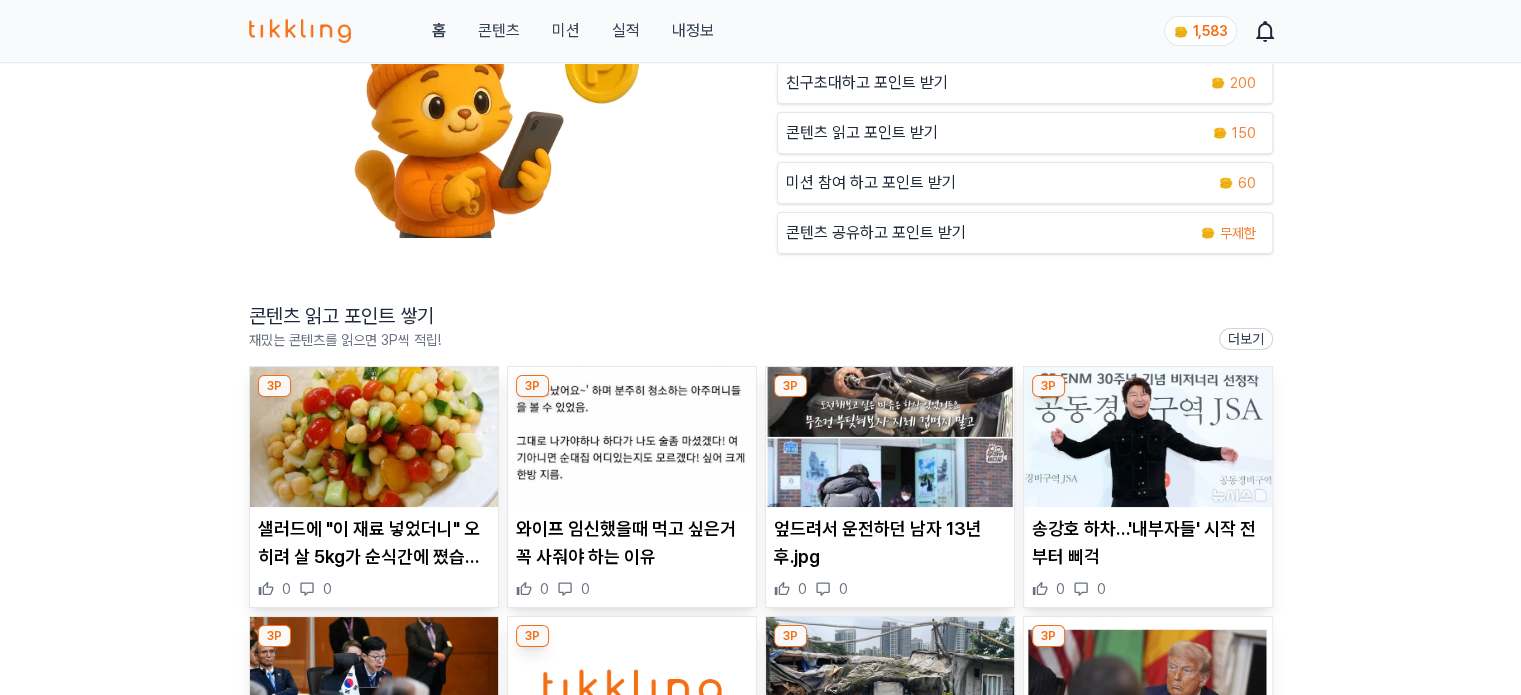 scroll, scrollTop: 300, scrollLeft: 0, axis: vertical 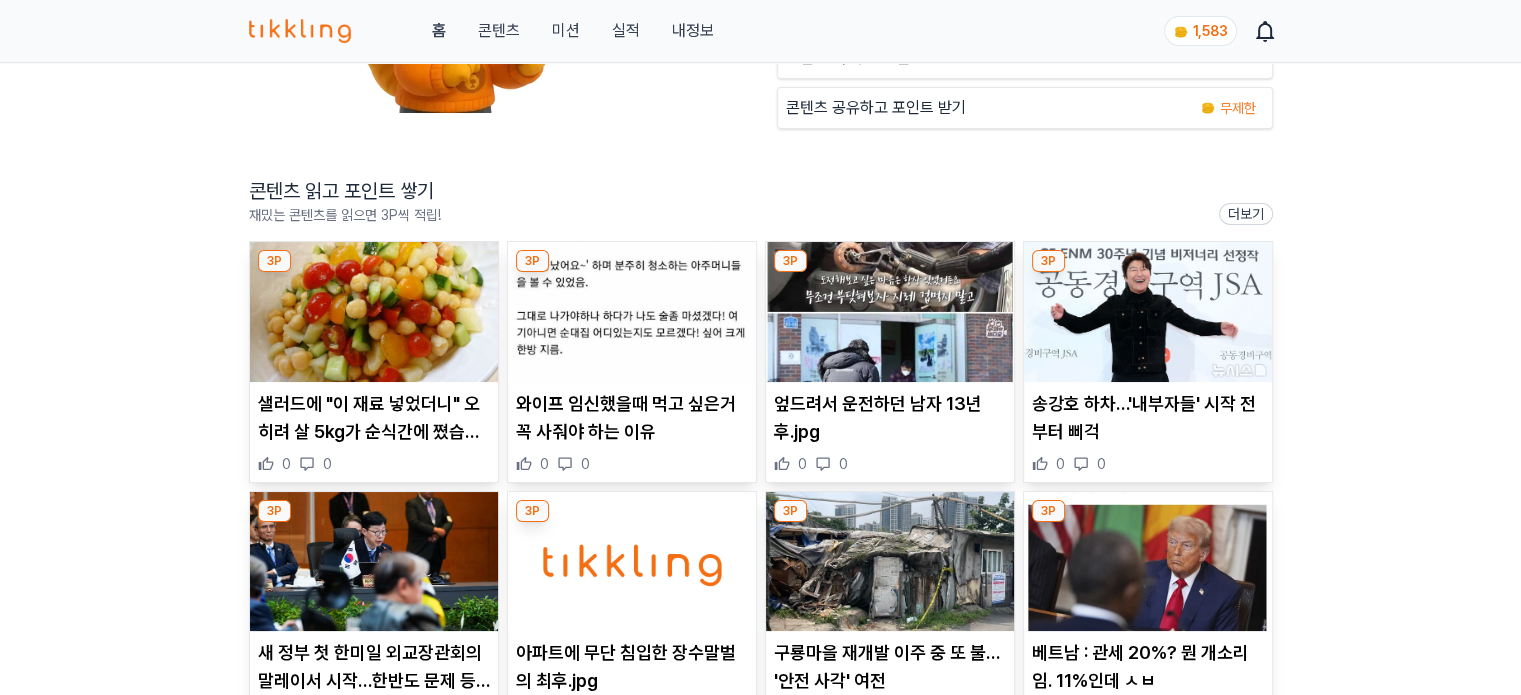 click at bounding box center (374, 312) 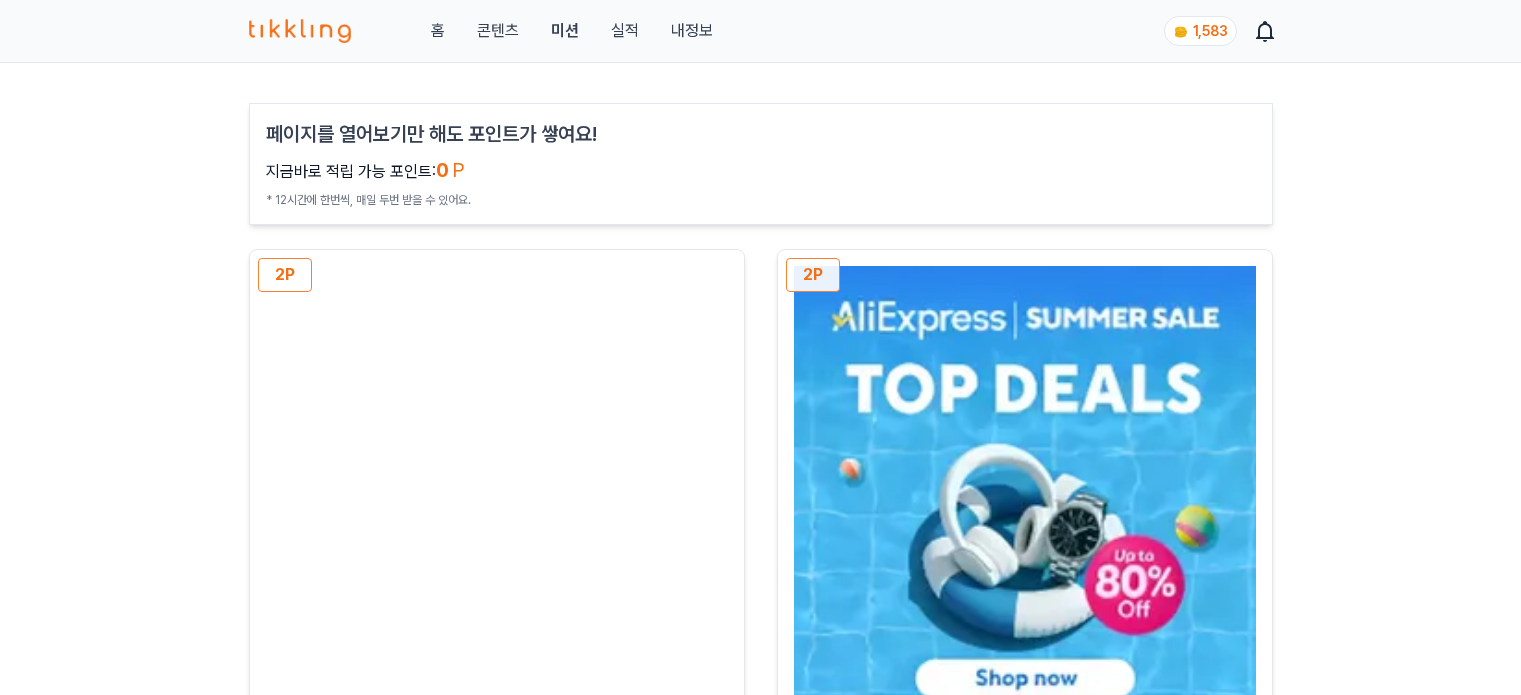 scroll, scrollTop: 0, scrollLeft: 0, axis: both 